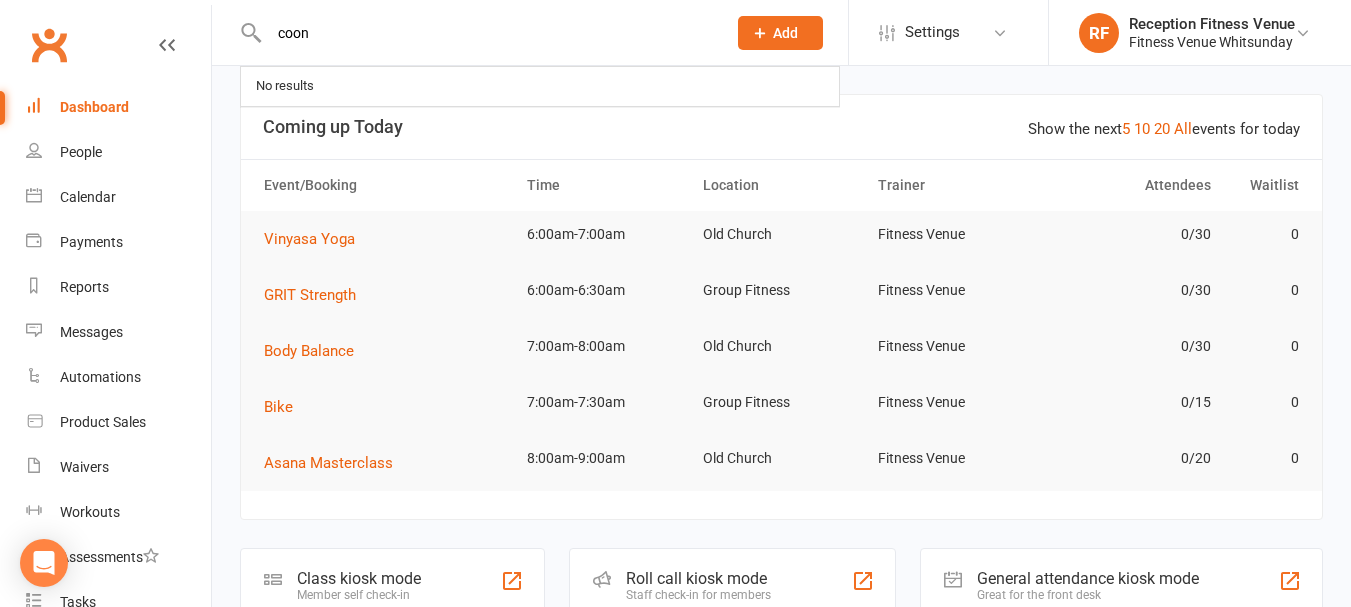 scroll, scrollTop: 0, scrollLeft: 0, axis: both 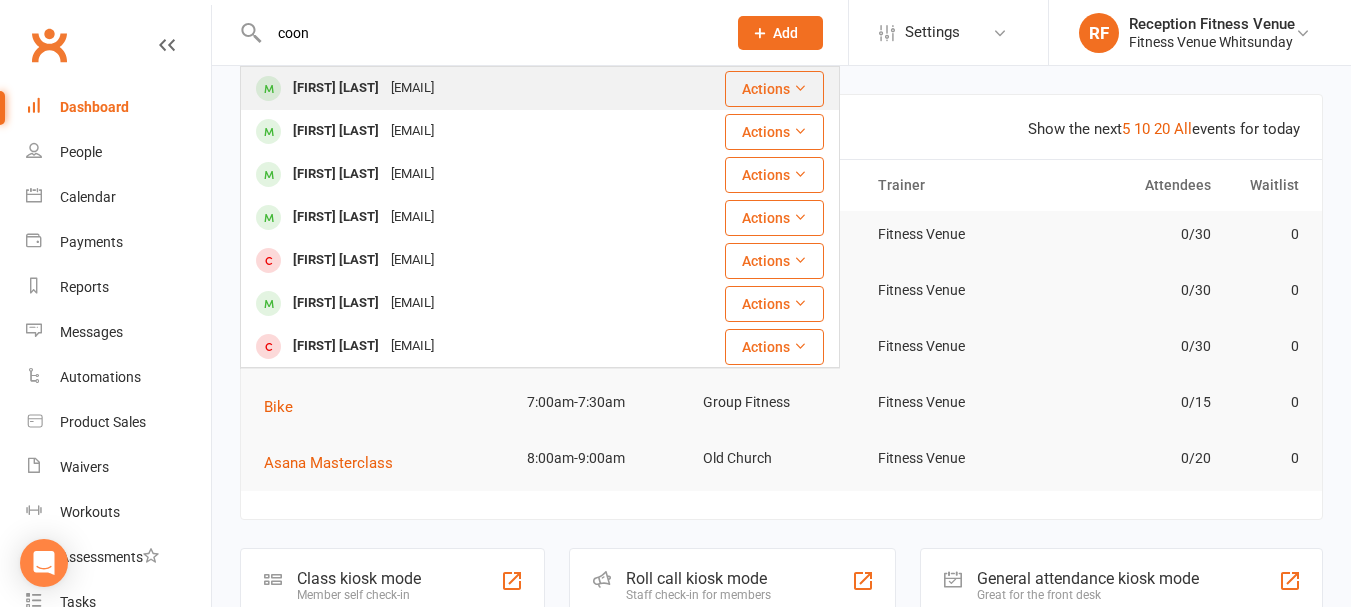 type on "coon" 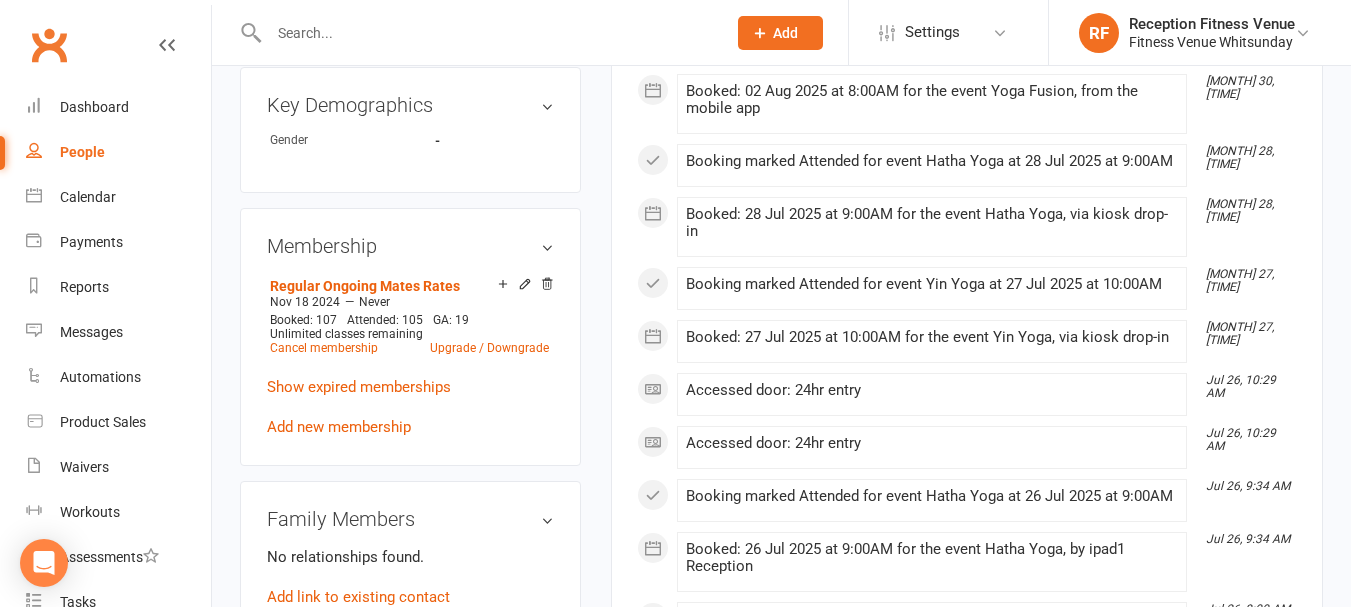 scroll, scrollTop: 1200, scrollLeft: 0, axis: vertical 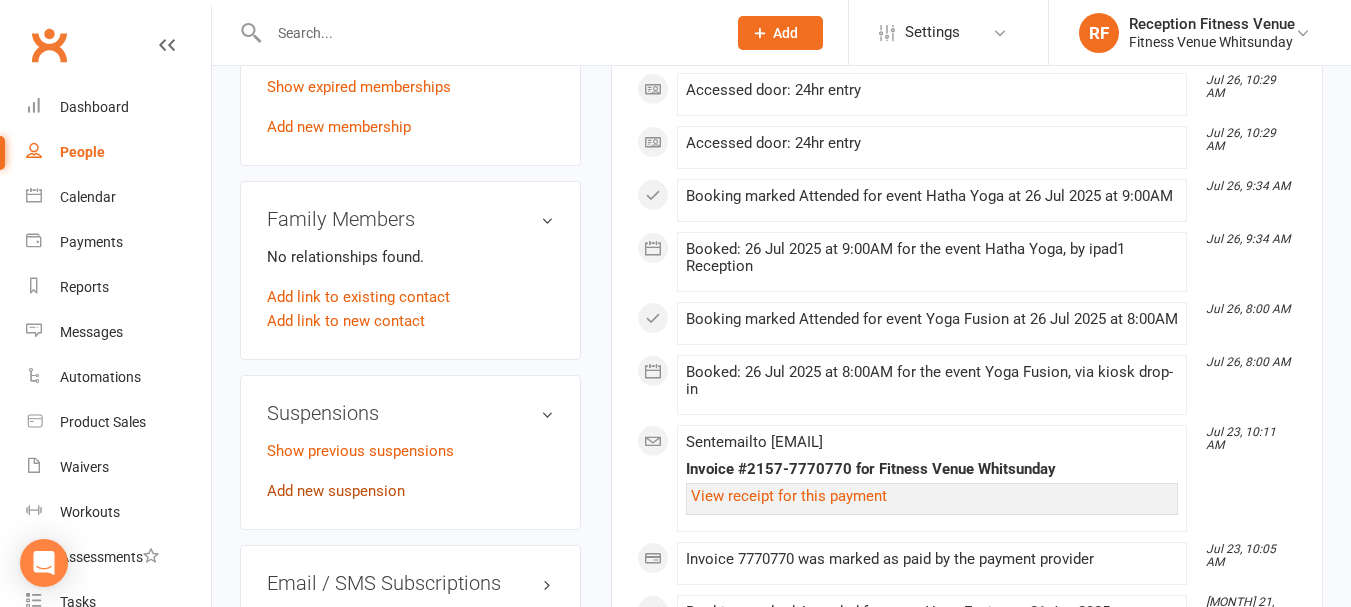 click on "Add new suspension" at bounding box center [336, 491] 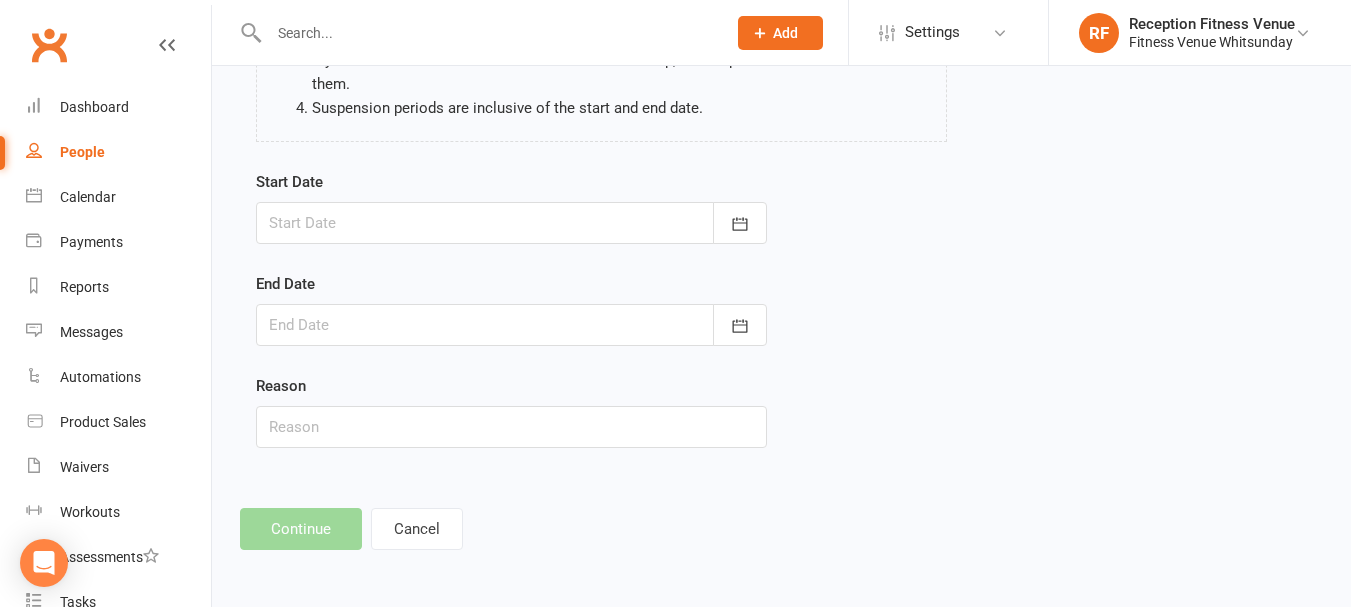 scroll, scrollTop: 0, scrollLeft: 0, axis: both 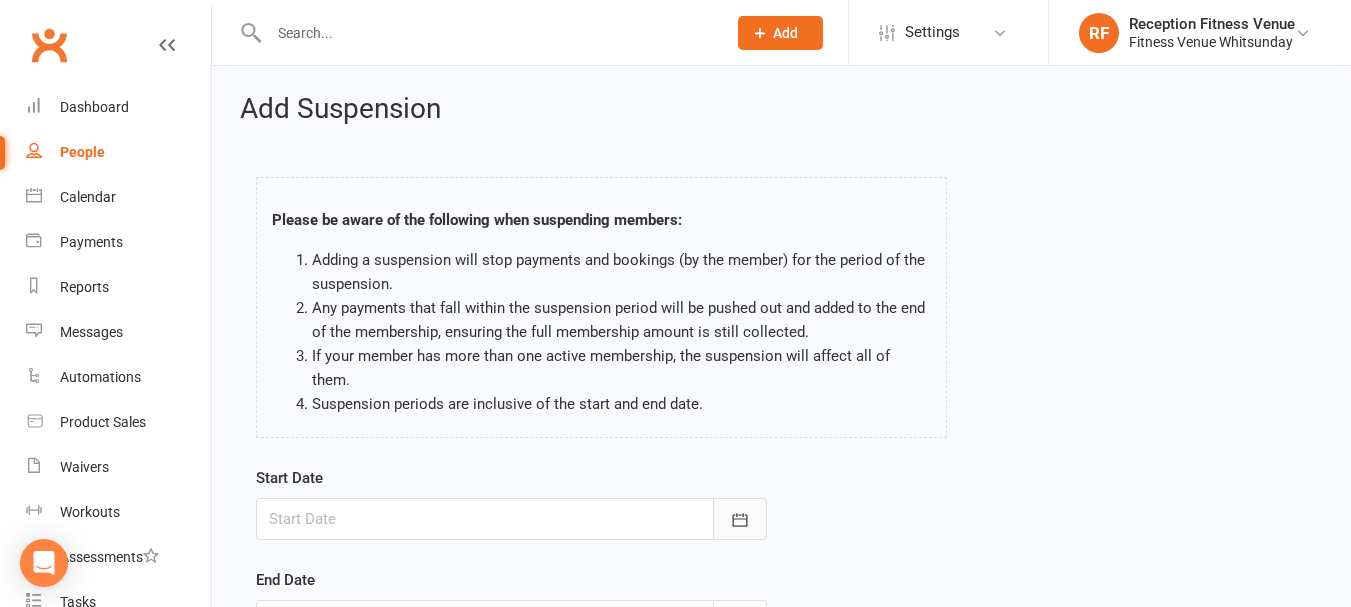 click at bounding box center [740, 519] 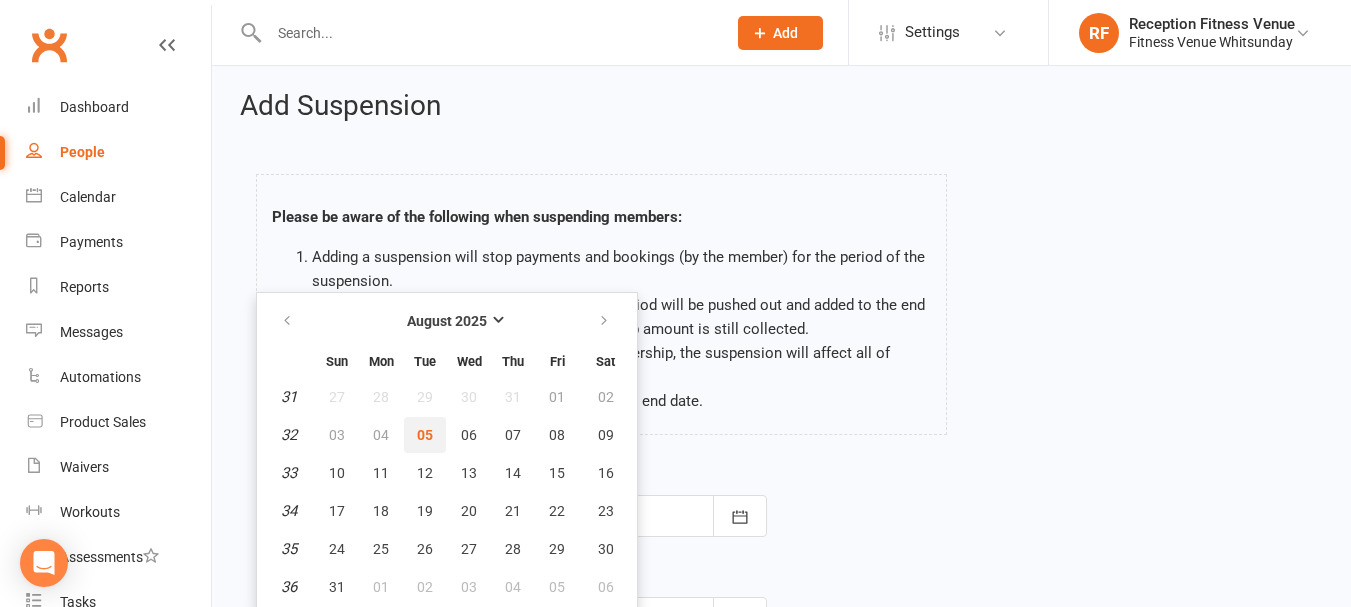 click on "05" at bounding box center (425, 435) 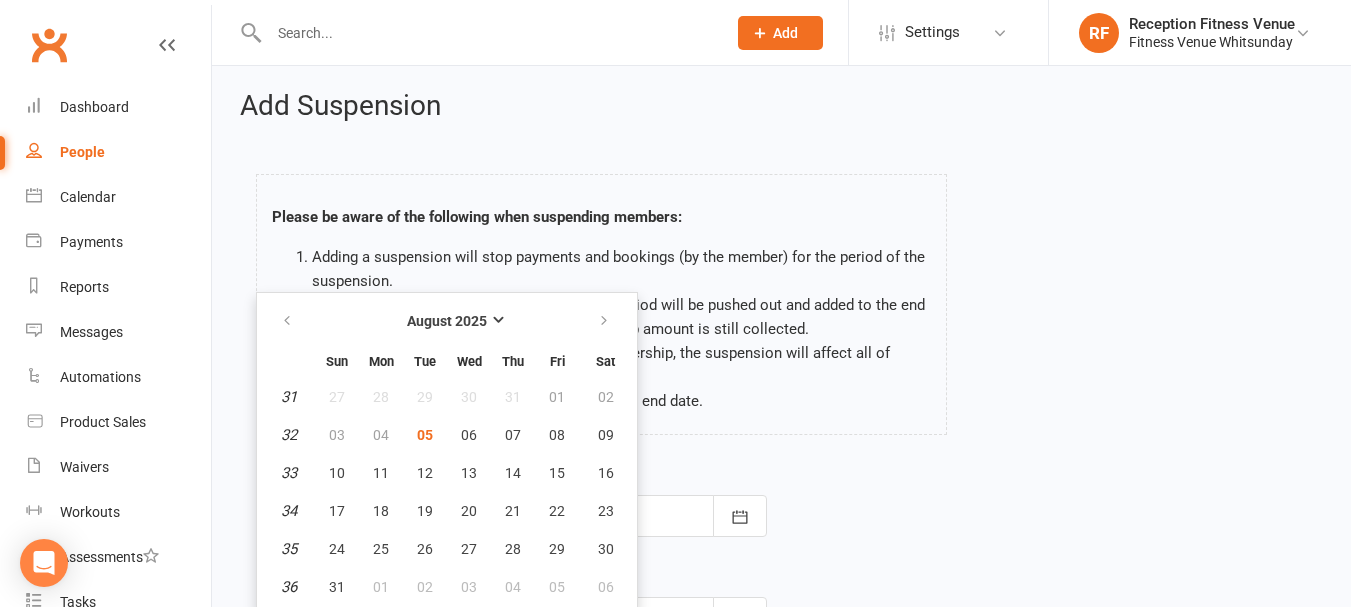 type on "05 Aug 2025" 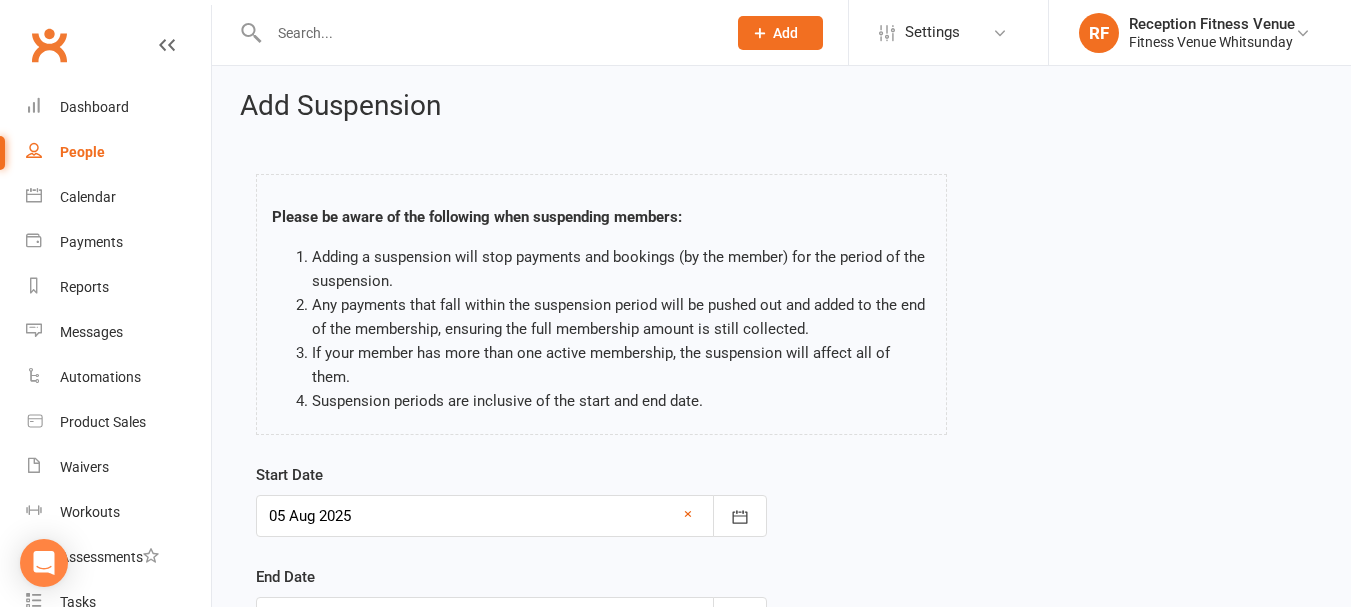 scroll, scrollTop: 296, scrollLeft: 0, axis: vertical 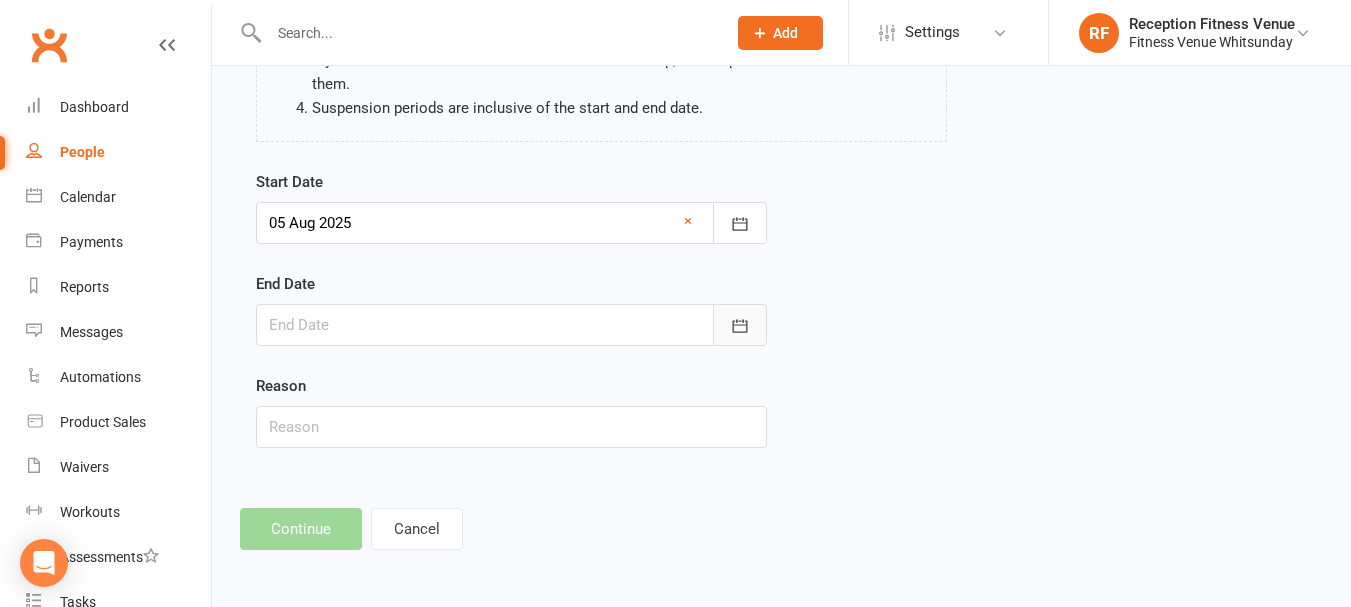 click at bounding box center (740, 325) 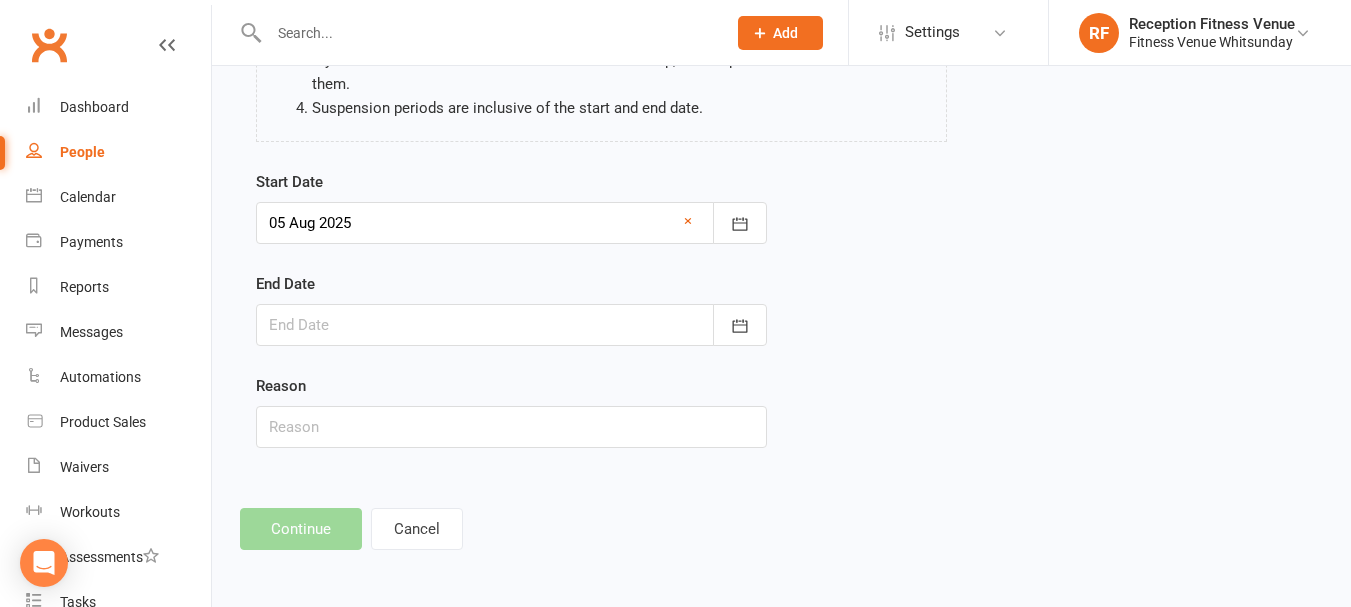 scroll, scrollTop: 351, scrollLeft: 0, axis: vertical 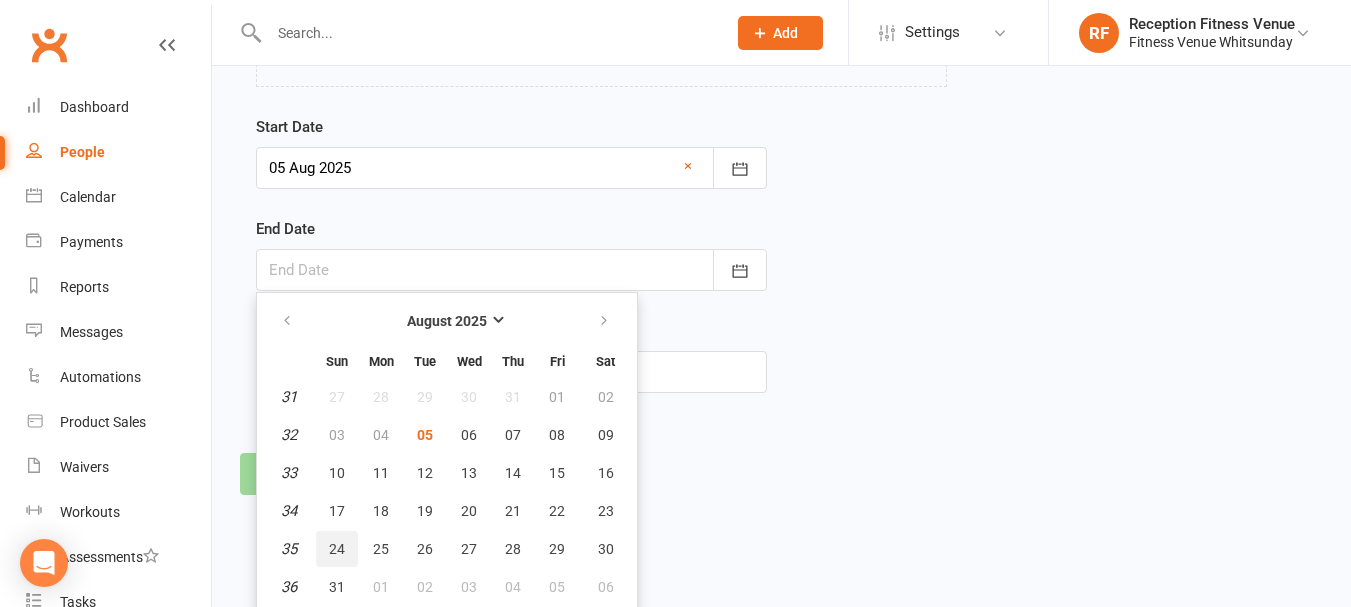 click on "24" at bounding box center [337, 549] 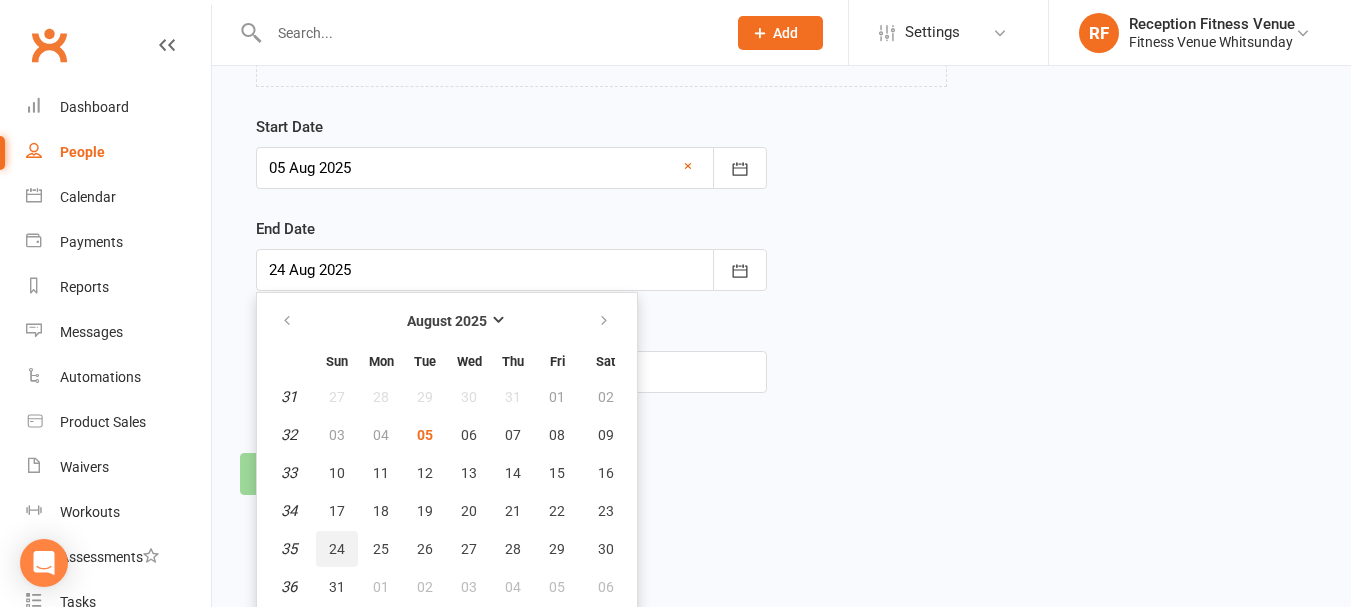 scroll, scrollTop: 296, scrollLeft: 0, axis: vertical 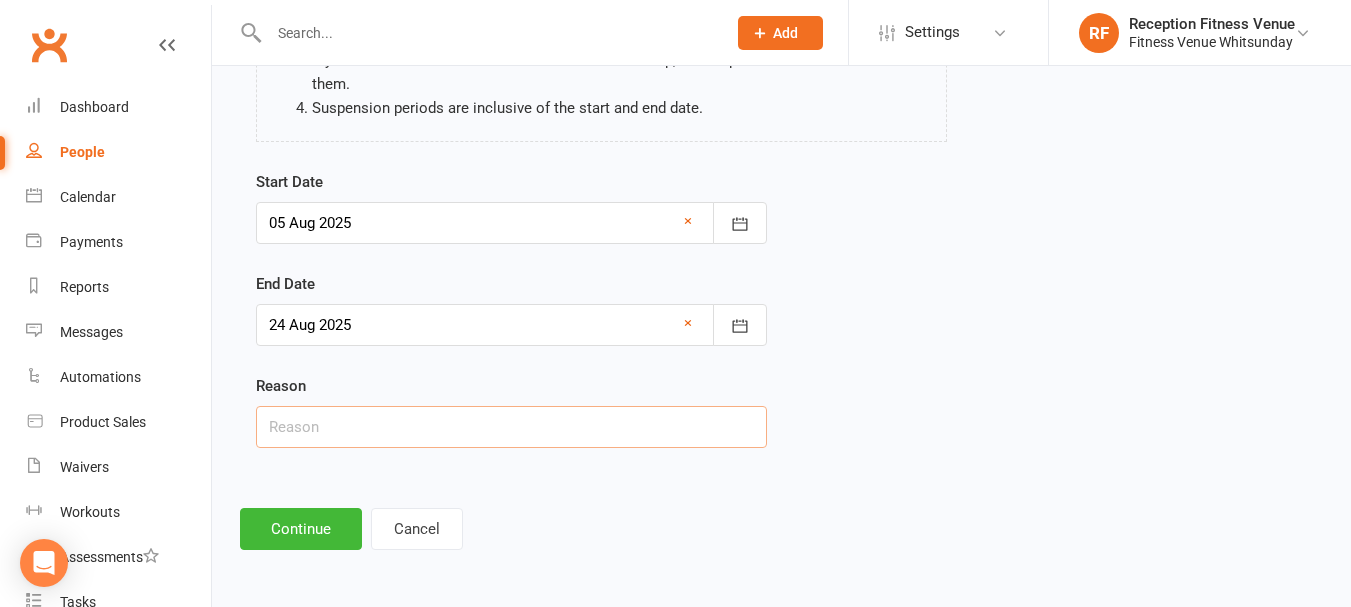 click at bounding box center [511, 427] 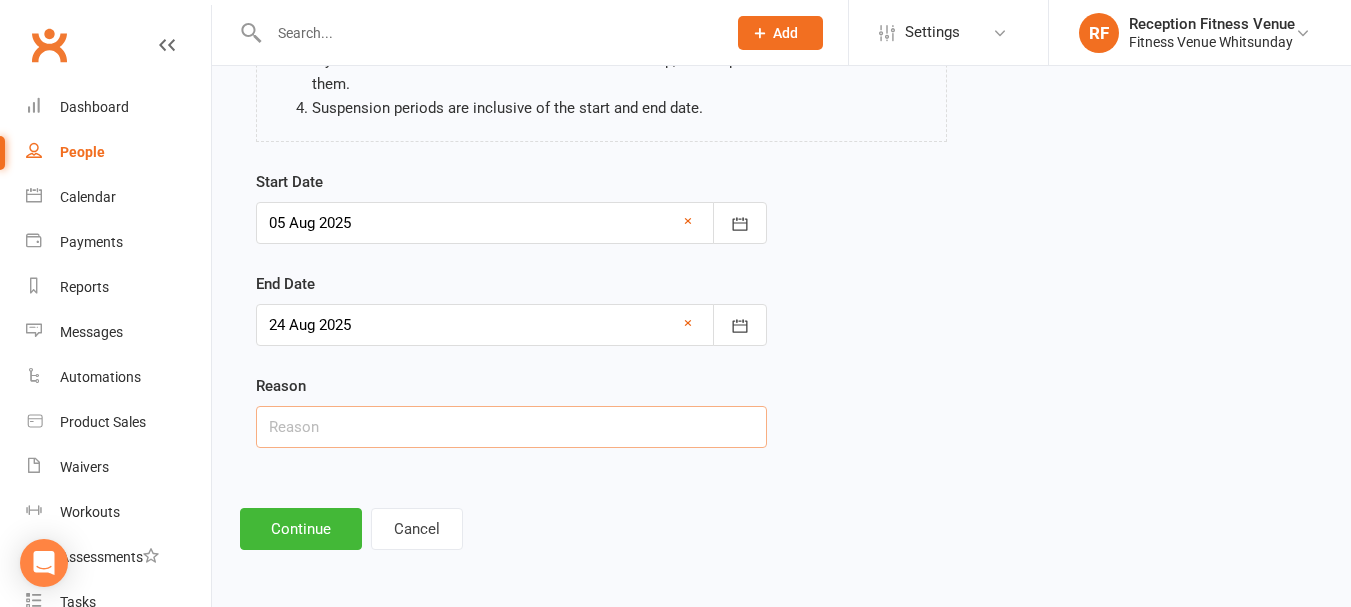 type on "Holidays" 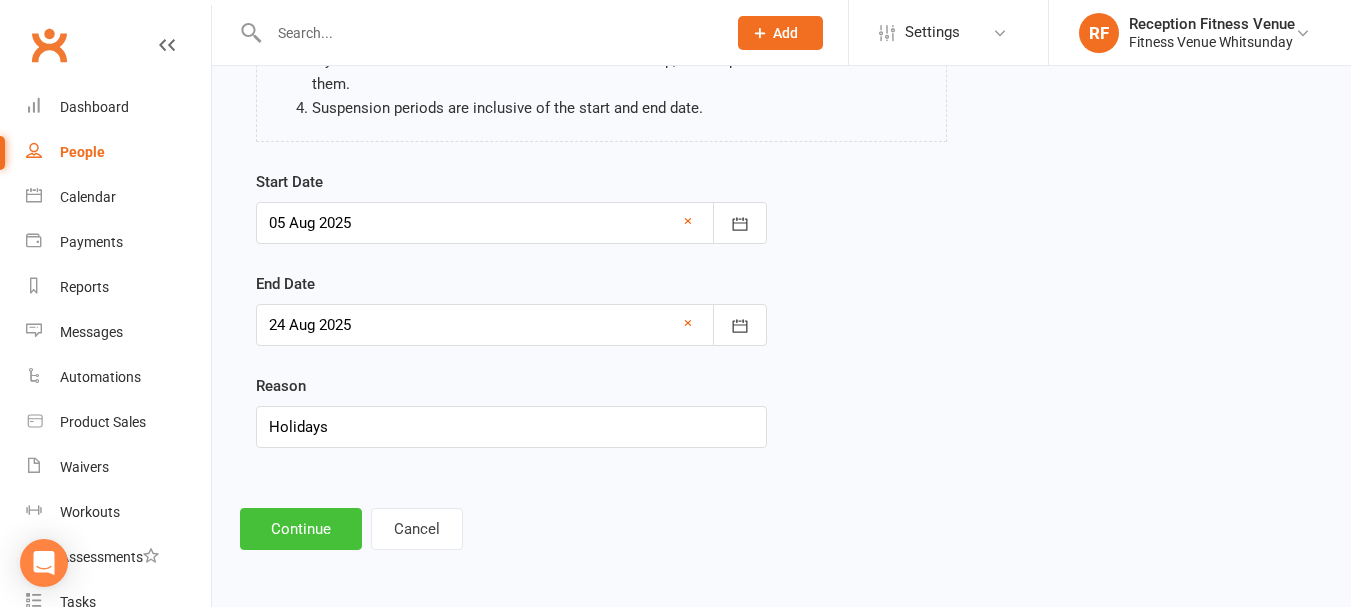 click on "Continue" at bounding box center [301, 529] 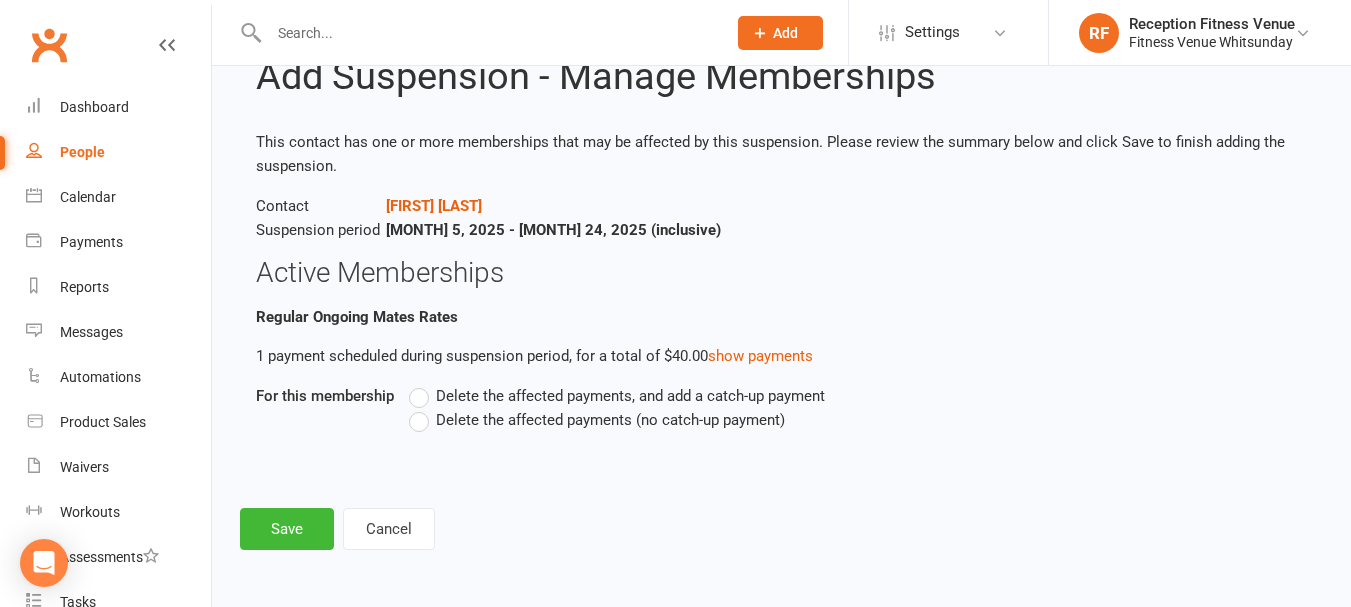 scroll, scrollTop: 0, scrollLeft: 0, axis: both 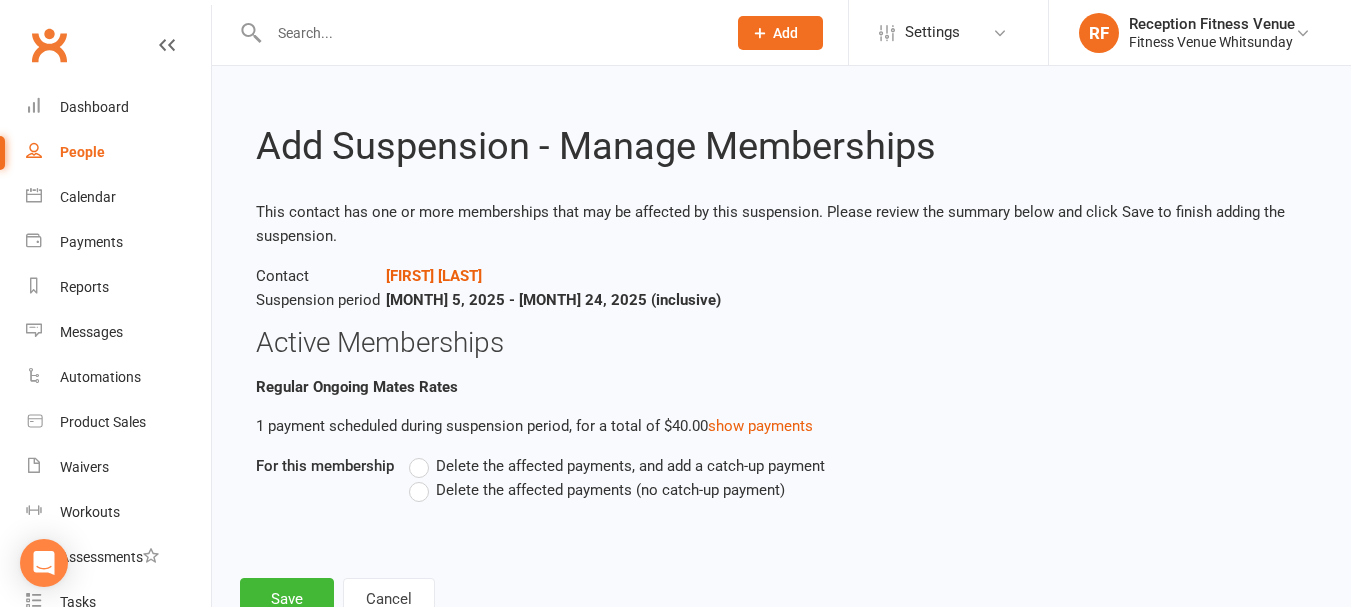 click on "Delete the affected payments (no catch-up payment)" at bounding box center (597, 490) 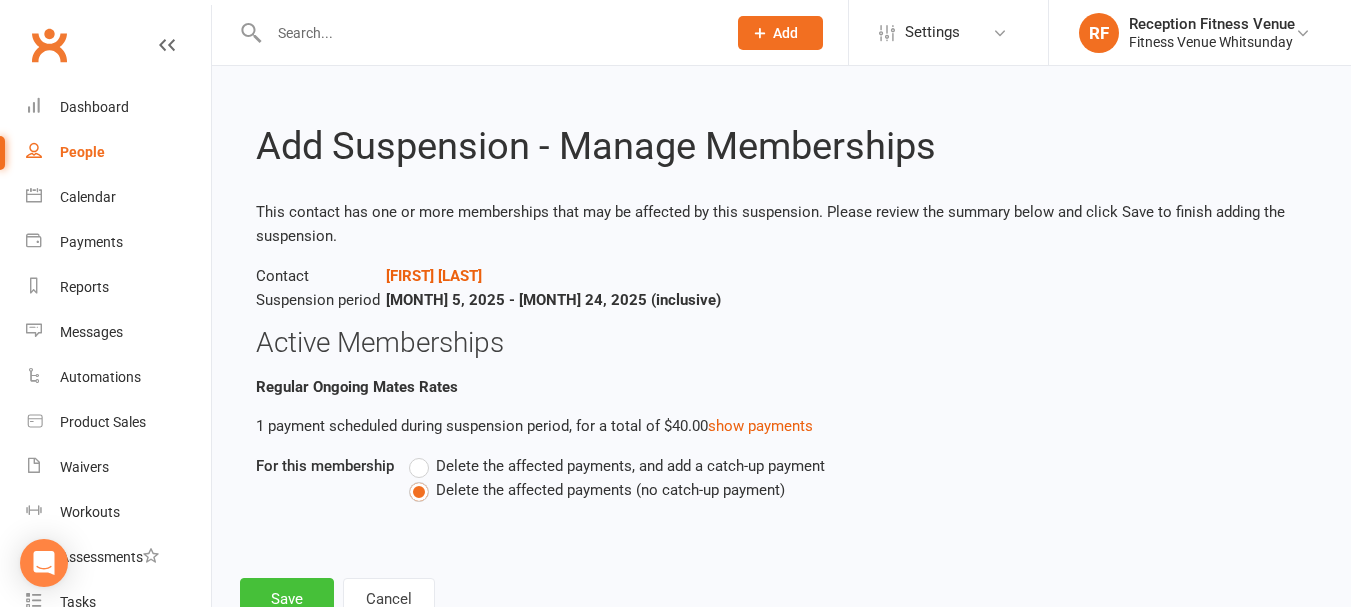 click on "Save" at bounding box center (287, 599) 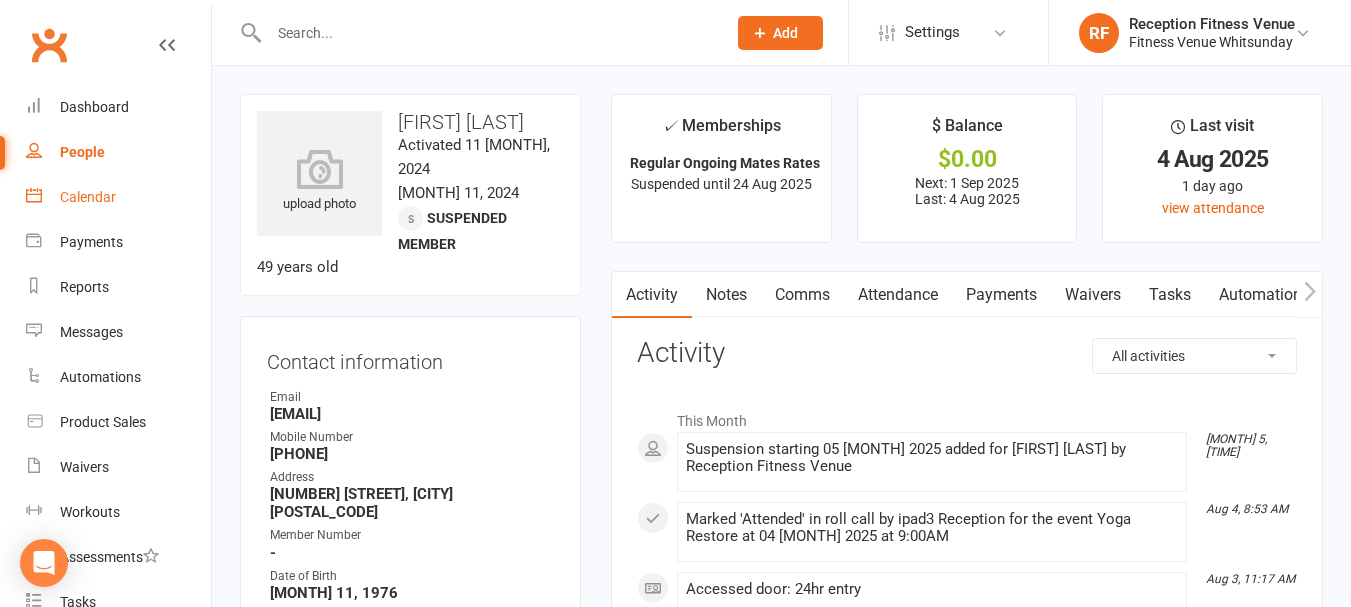 click on "Calendar" at bounding box center (88, 197) 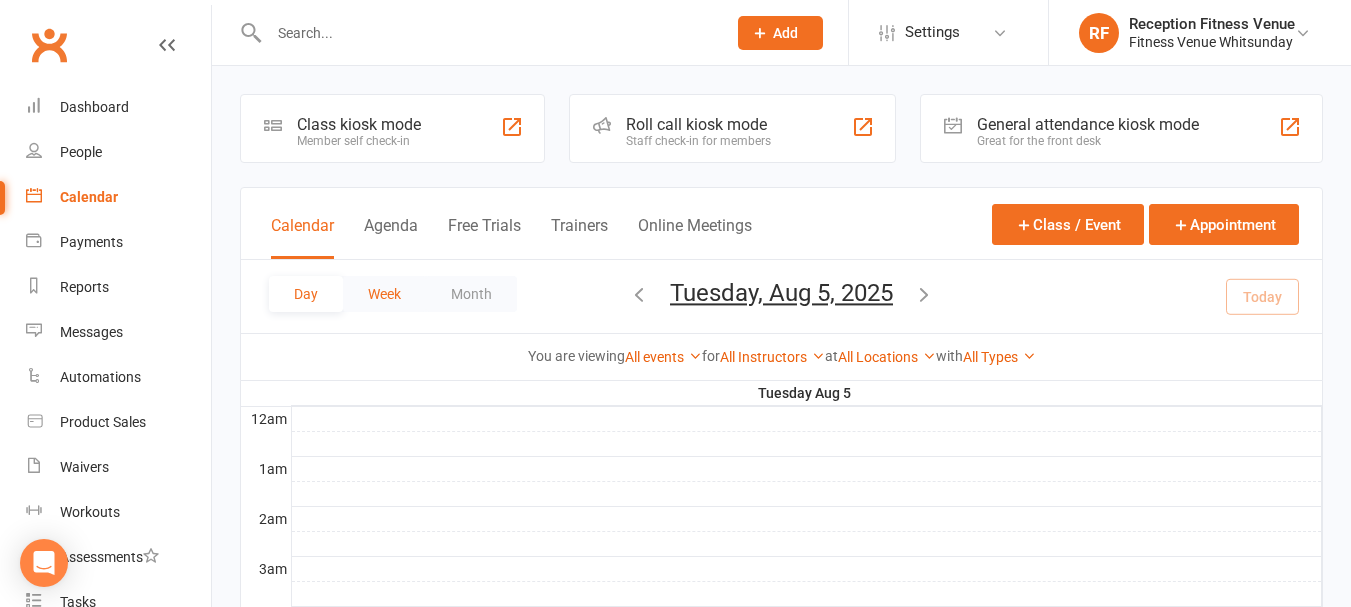 click on "Week" at bounding box center (384, 294) 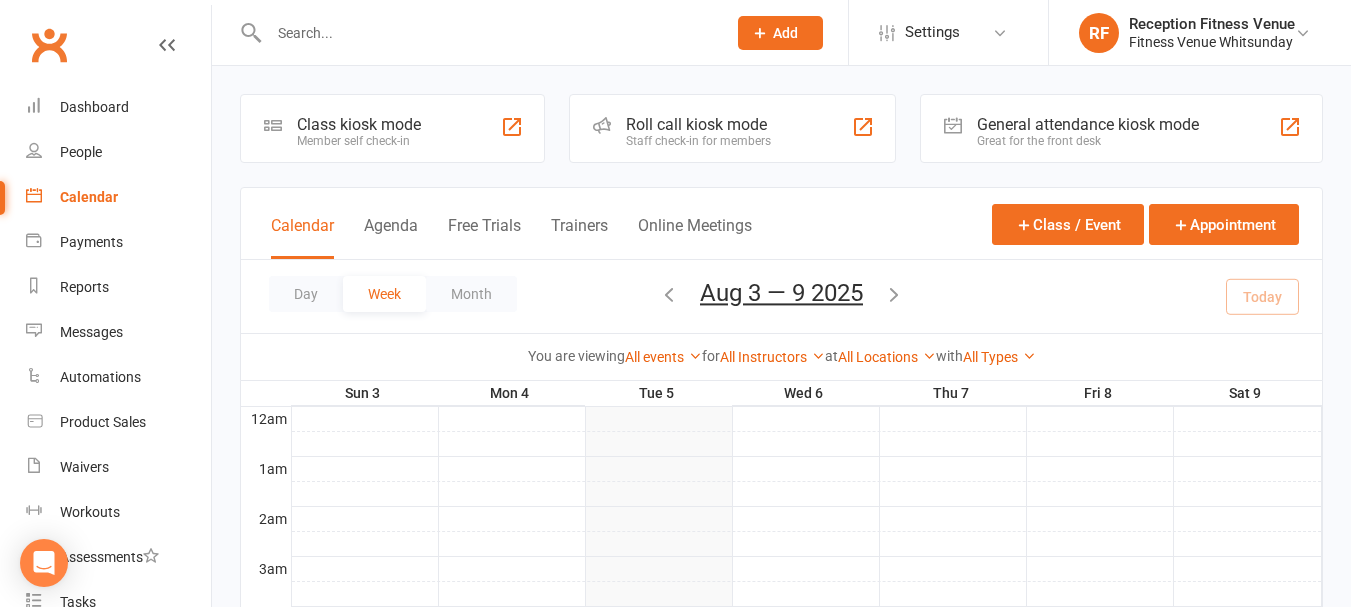 click on "Calendar" at bounding box center (89, 197) 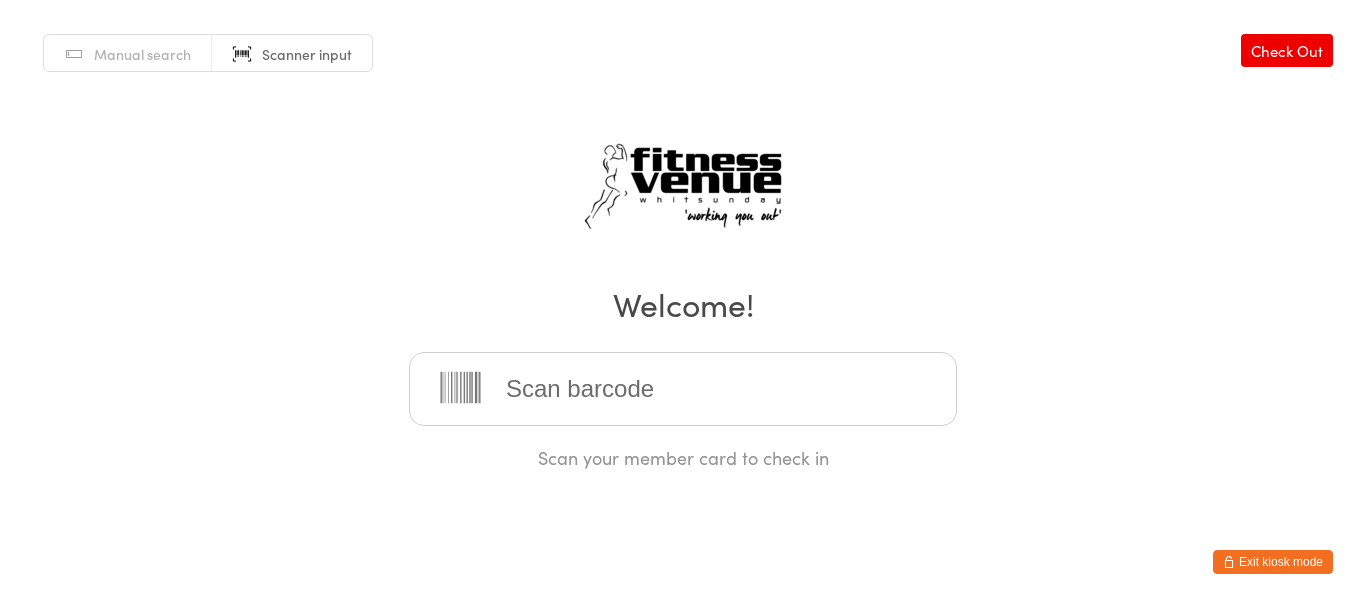 scroll, scrollTop: 0, scrollLeft: 0, axis: both 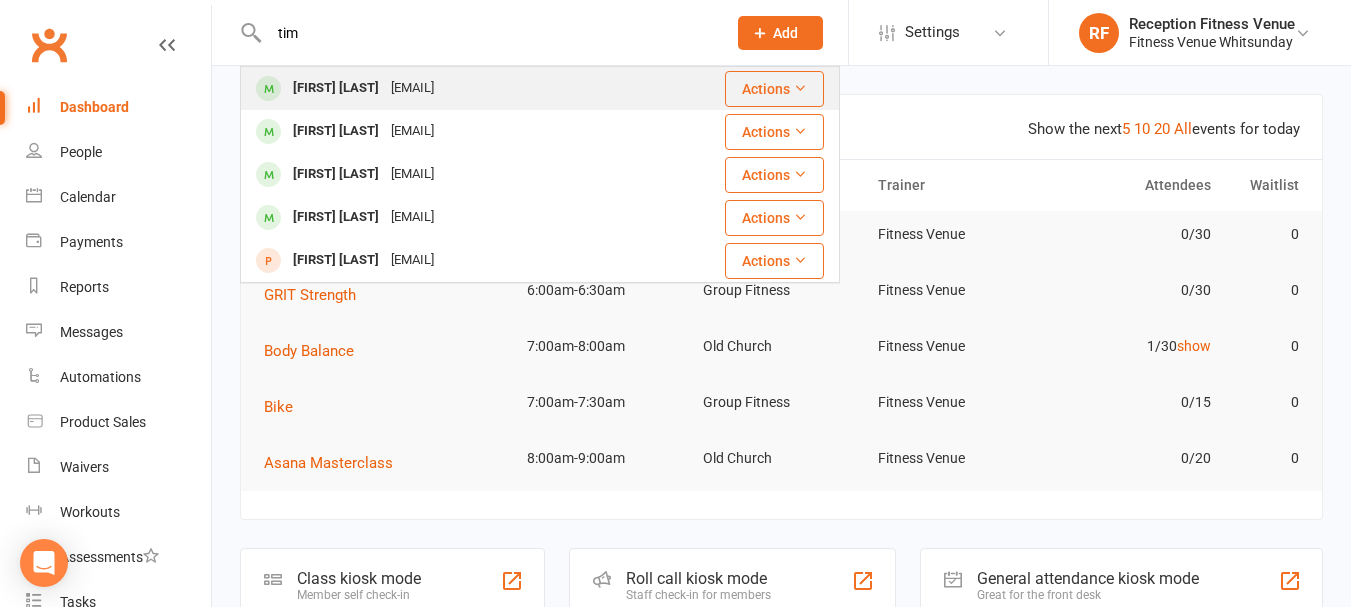 type on "tim" 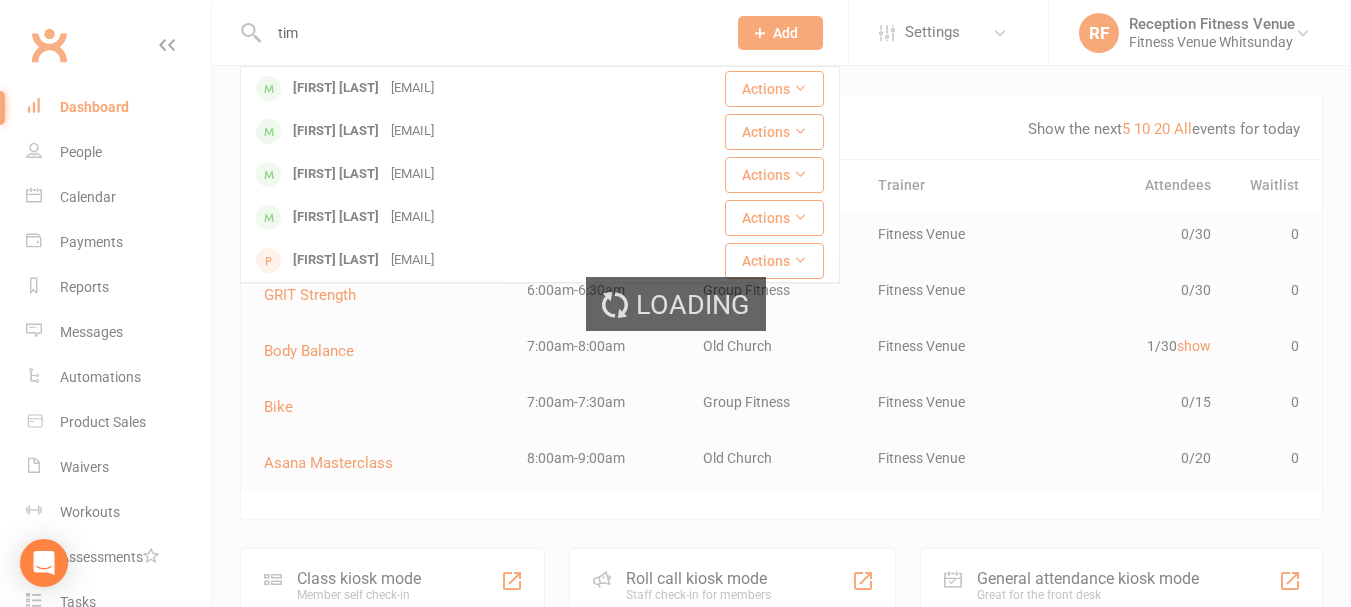type 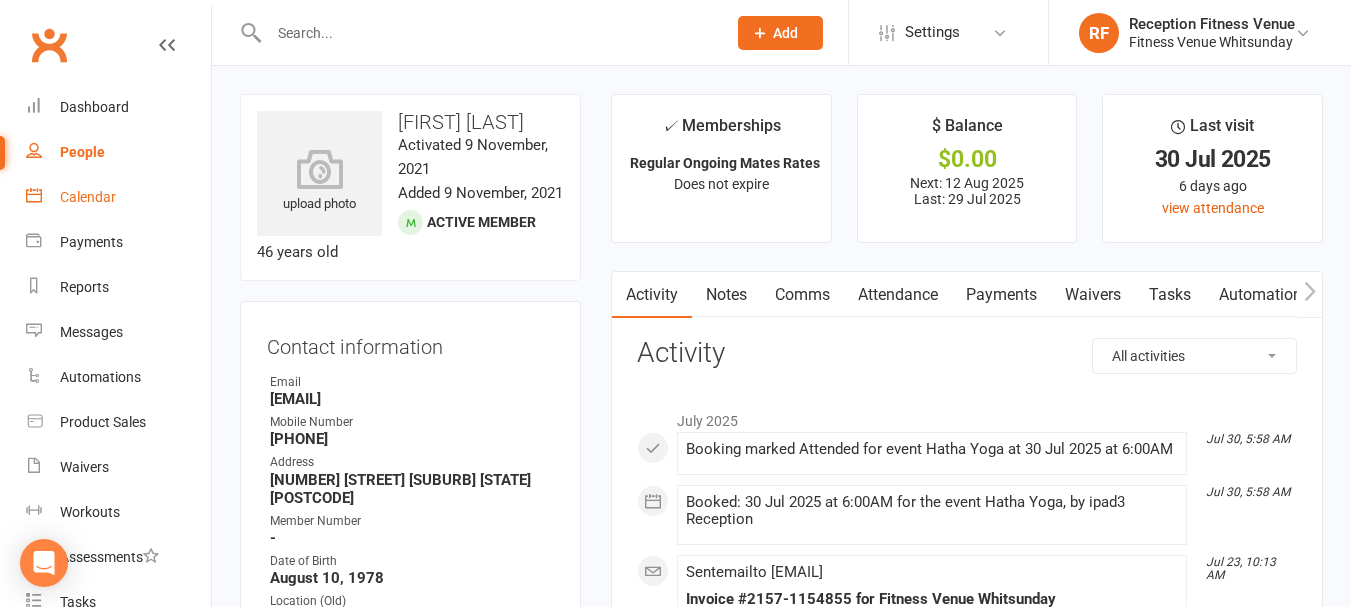 click on "Calendar" at bounding box center (88, 197) 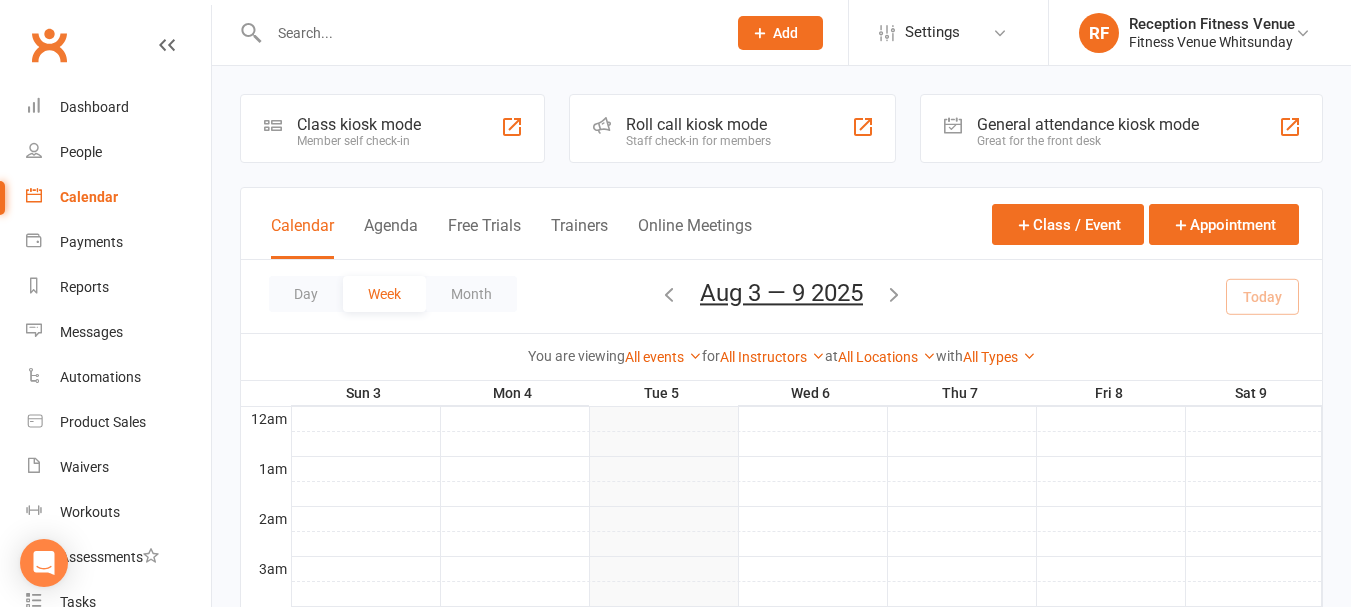 drag, startPoint x: 1086, startPoint y: 137, endPoint x: 1090, endPoint y: 127, distance: 10.770329 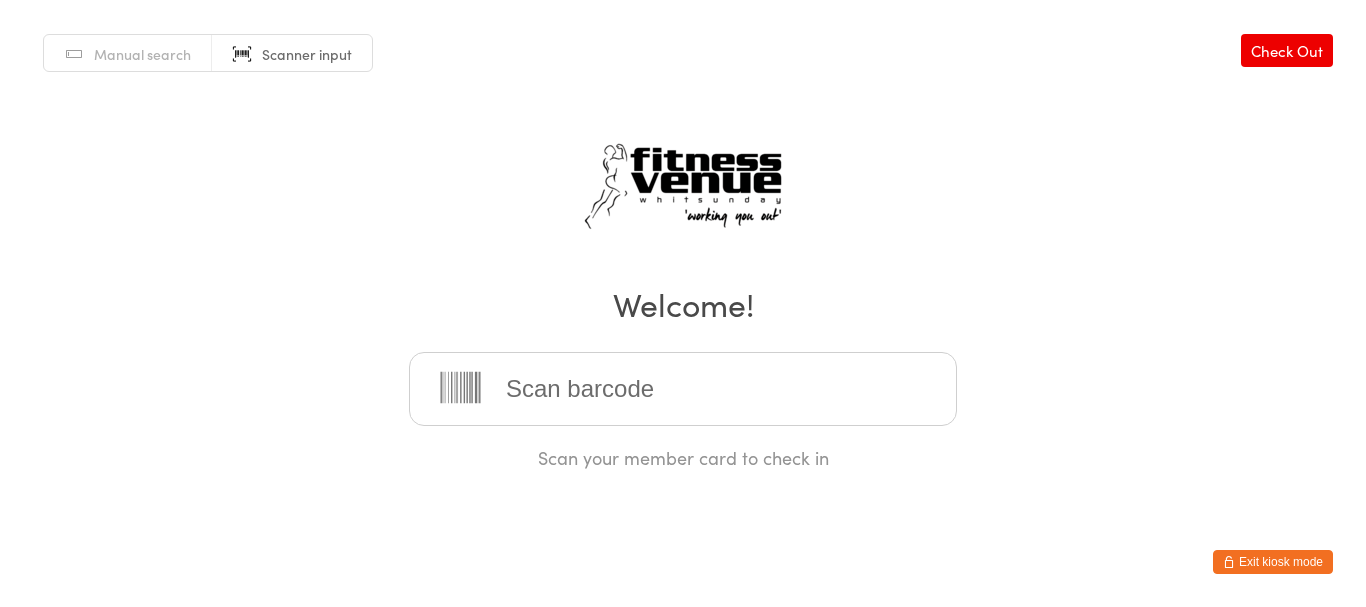 scroll, scrollTop: 0, scrollLeft: 0, axis: both 